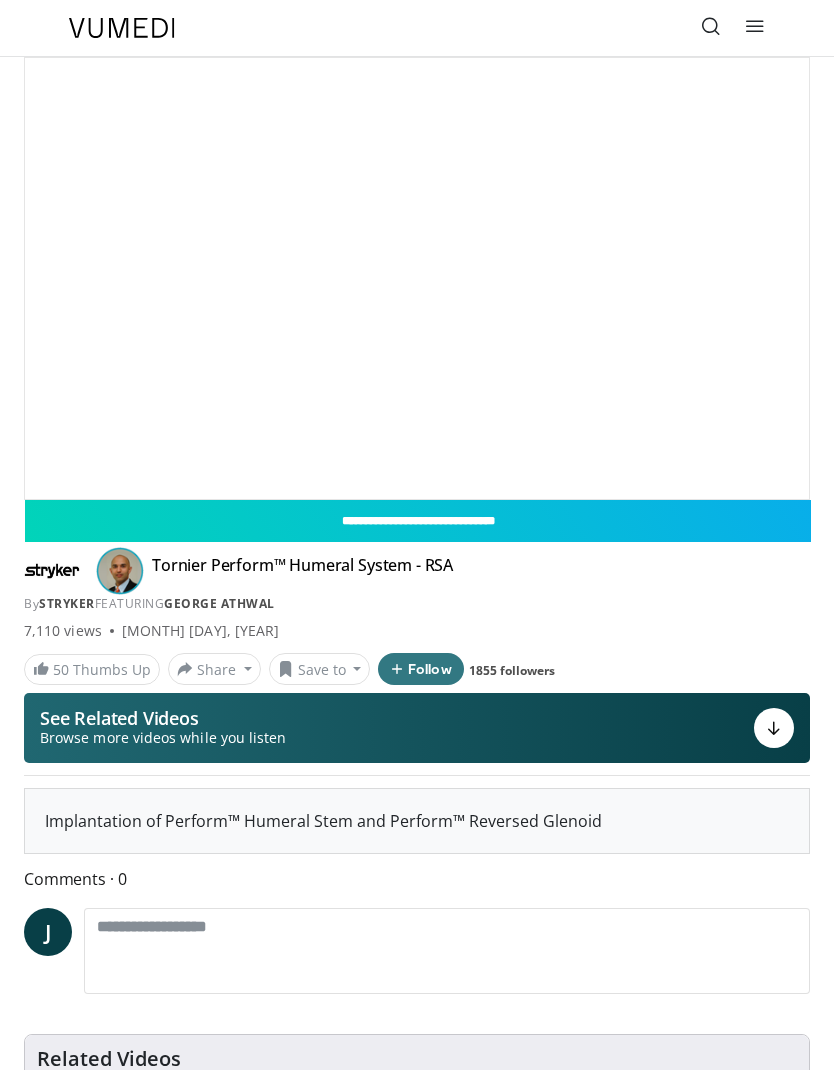 scroll, scrollTop: 0, scrollLeft: 0, axis: both 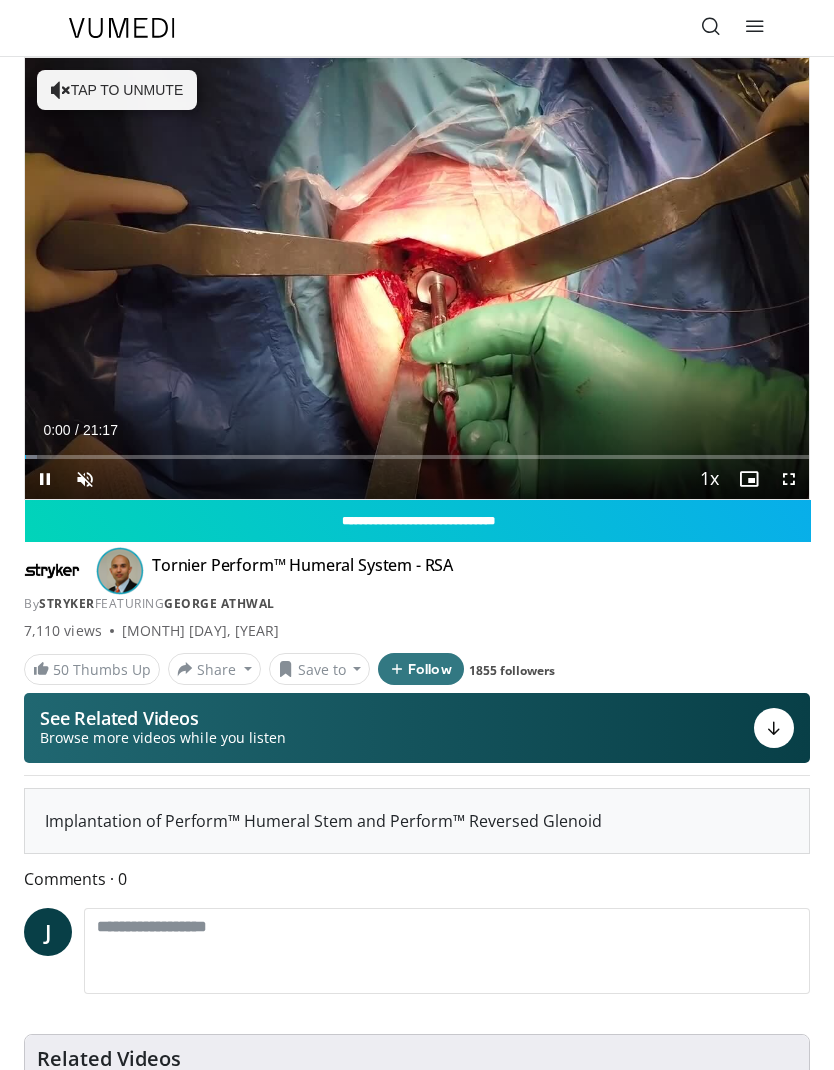 click at bounding box center [711, 28] 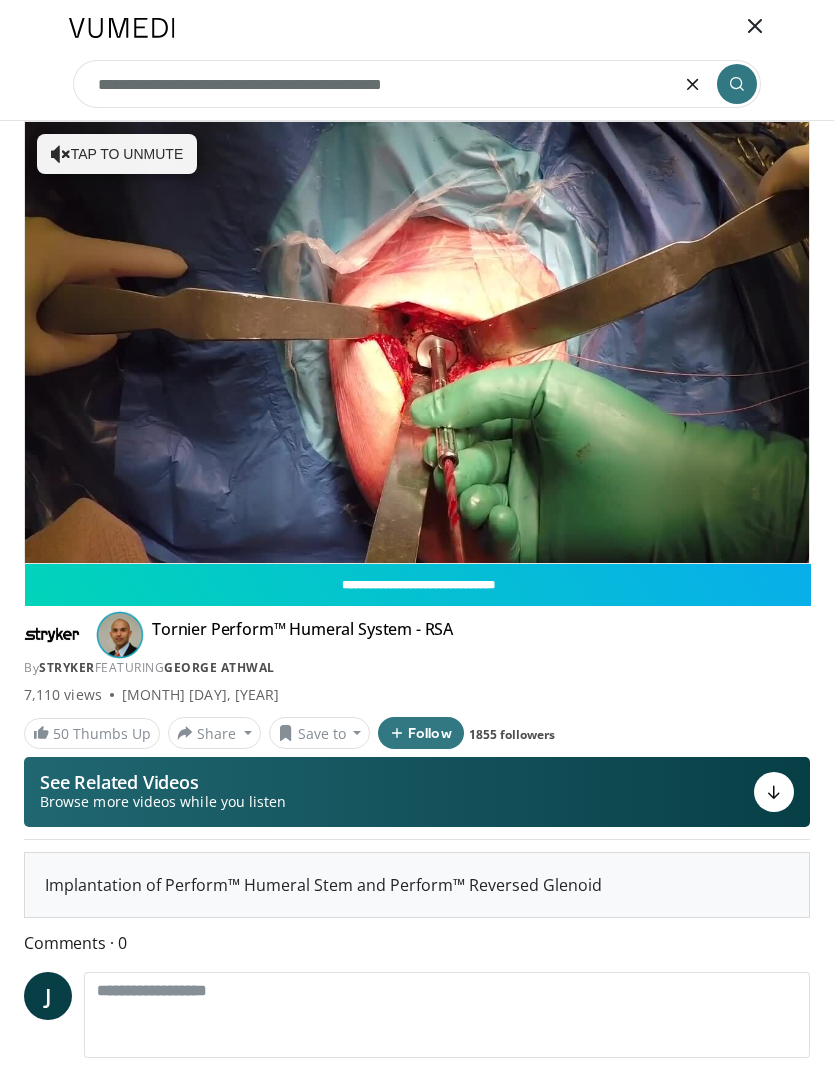 type on "**********" 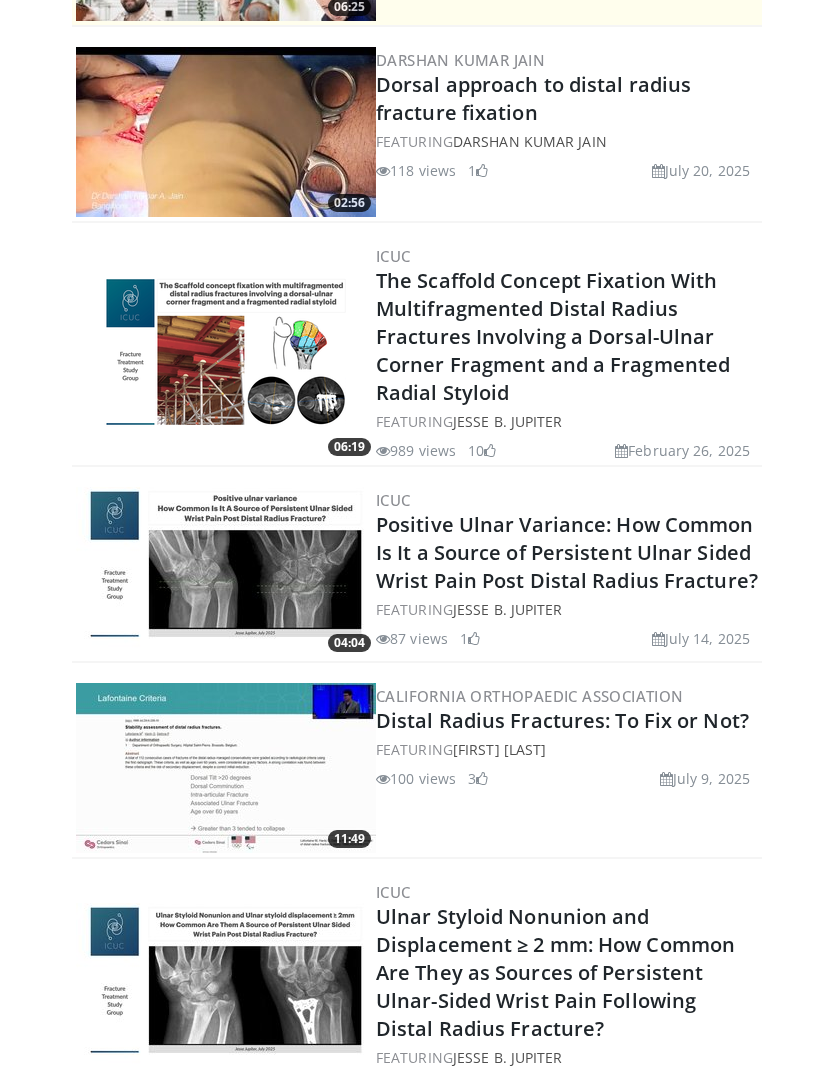 scroll, scrollTop: 554, scrollLeft: 0, axis: vertical 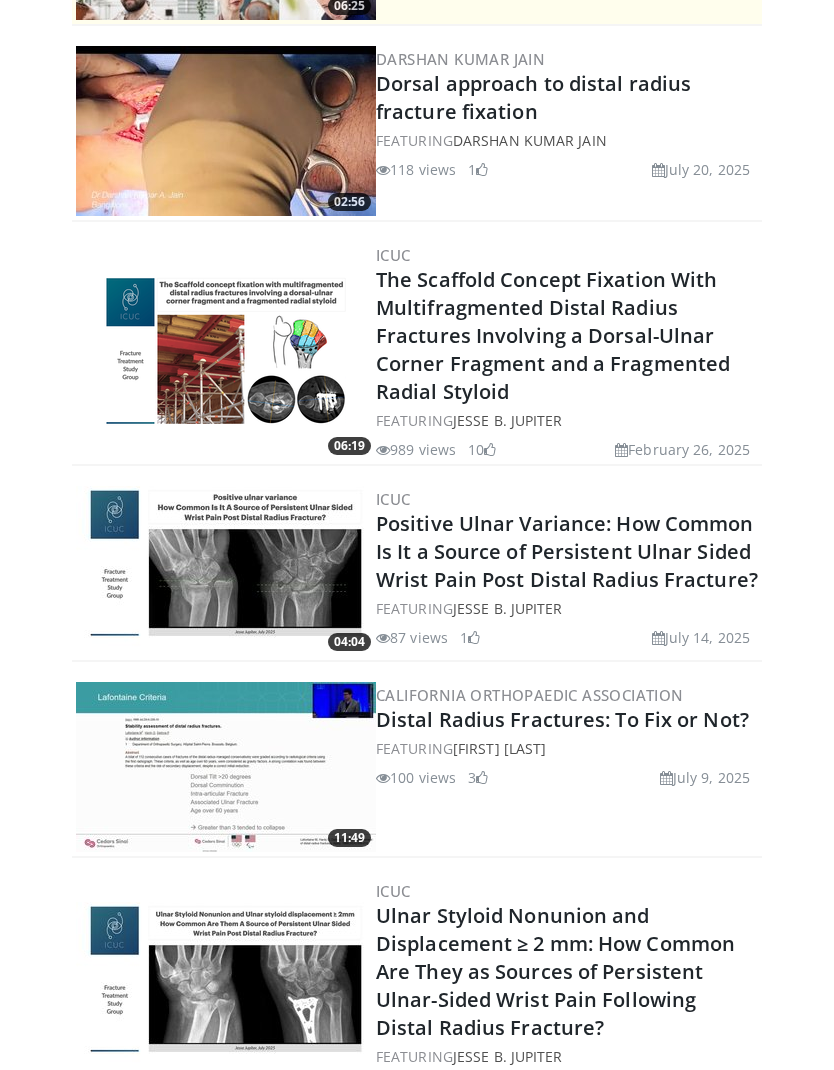 click on "The Scaffold Concept Fixation With Multifragmented Distal Radius Fractures Involving a Dorsal-Ulnar Corner Fragment and a Fragmented Radial Styloid" at bounding box center [553, 335] 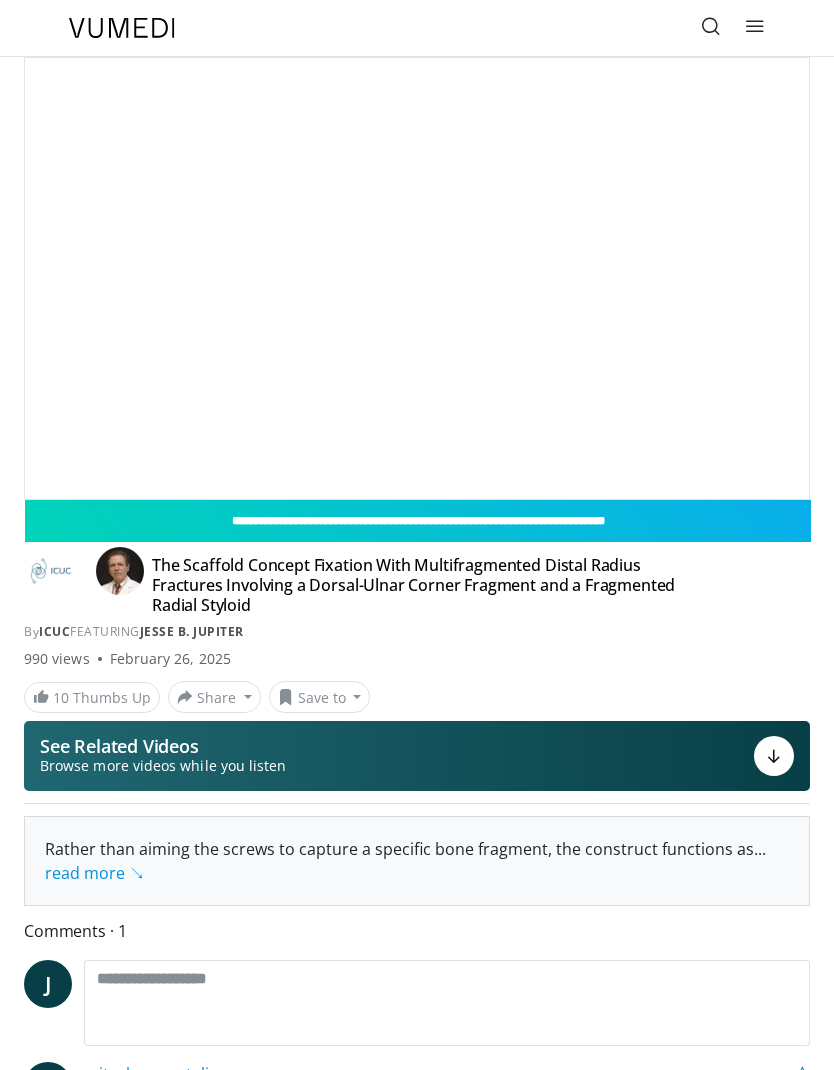scroll, scrollTop: 0, scrollLeft: 0, axis: both 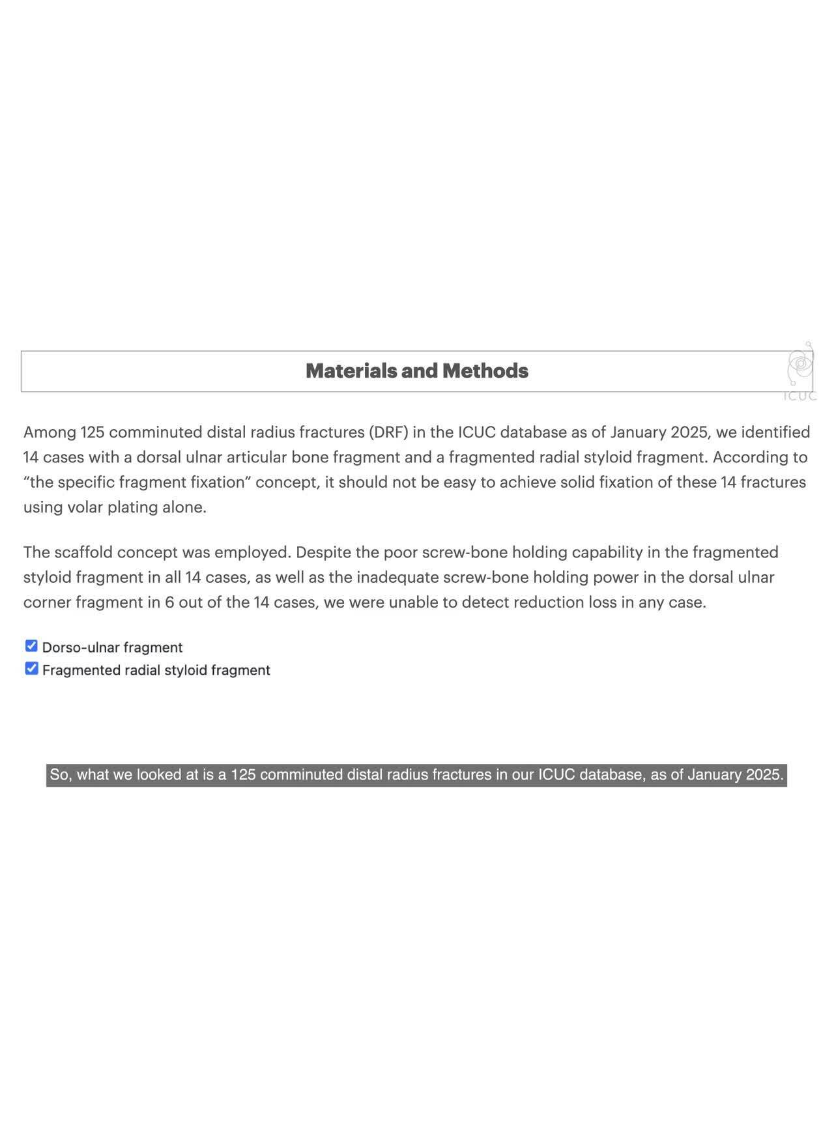 click on "10 seconds
Tap to unmute" at bounding box center (417, 568) 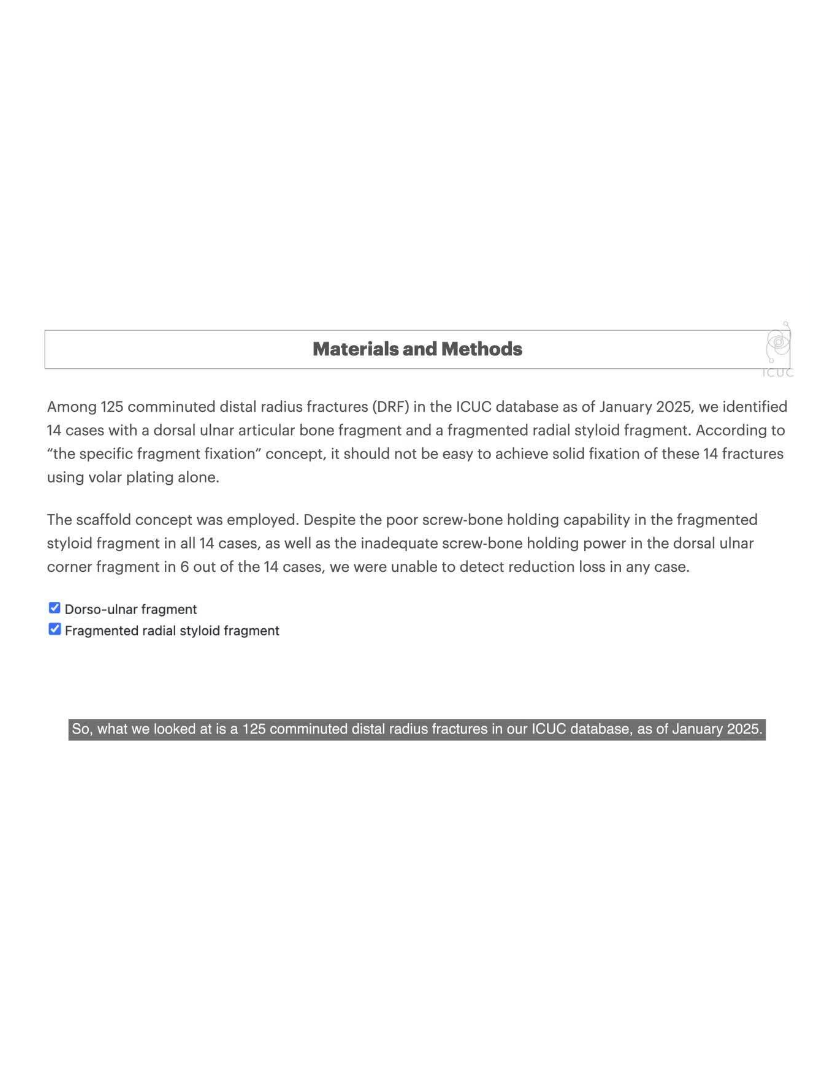 scroll, scrollTop: 0, scrollLeft: 0, axis: both 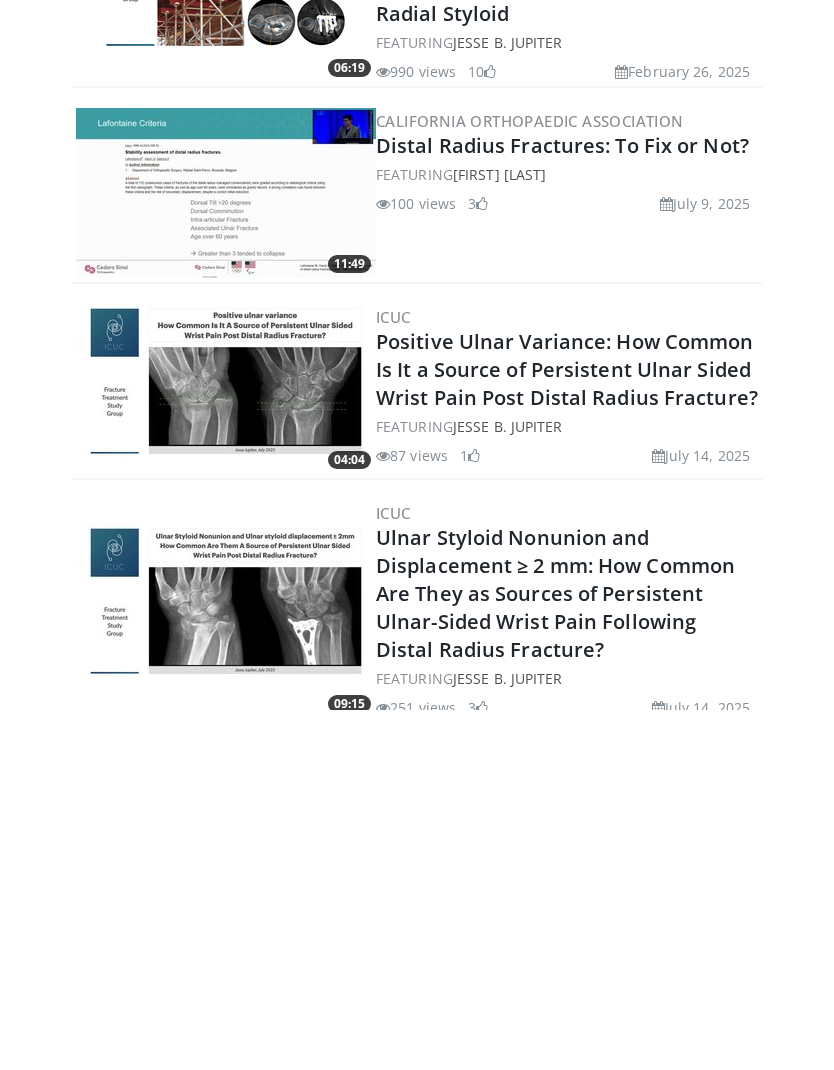 click on "Positive Ulnar Variance: How Common Is It a Source of Persistent Ulnar Sided Wrist Pain Post Distal Radius Fracture?" at bounding box center [567, 730] 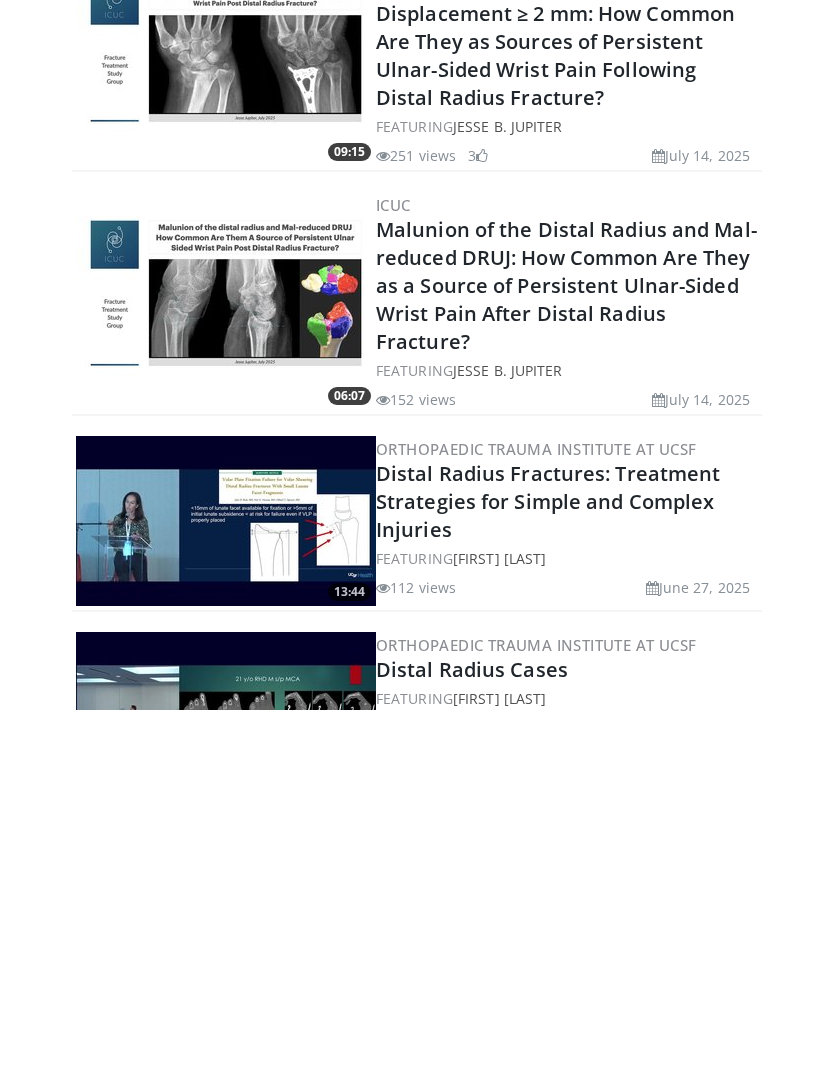 scroll, scrollTop: 1125, scrollLeft: 0, axis: vertical 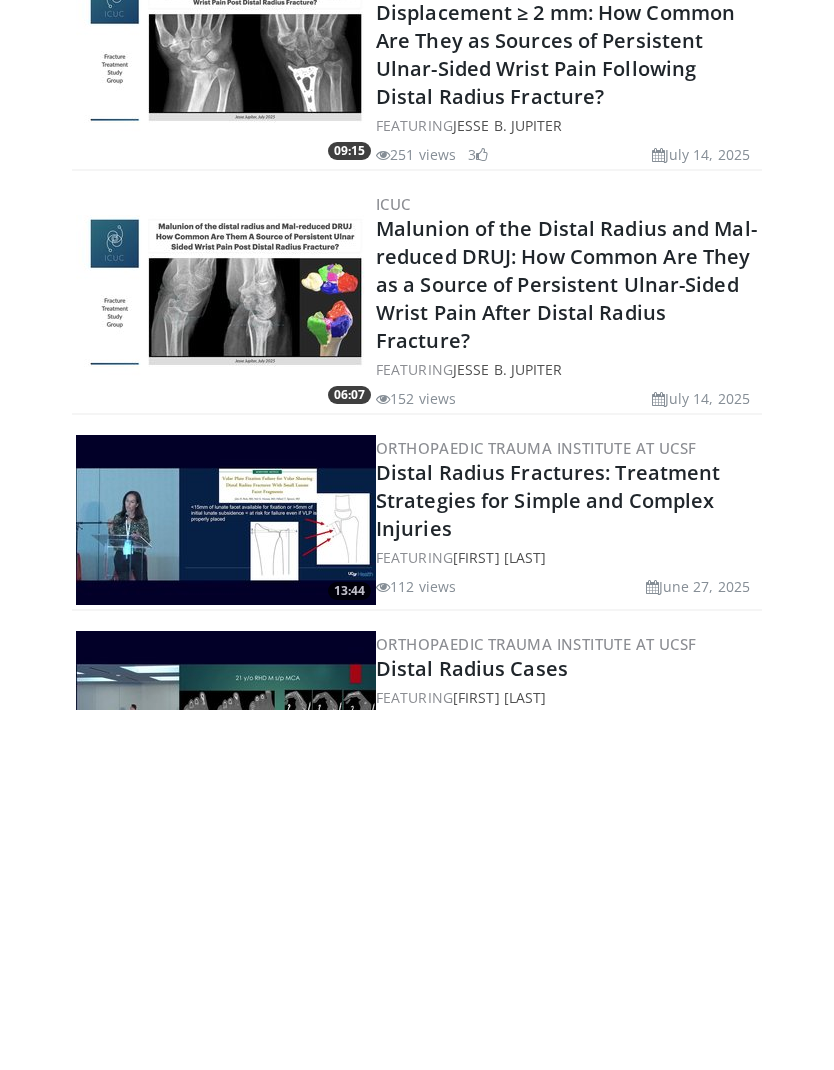 click on "Malunion of the Distal Radius and Mal-reduced DRUJ: How Common Are They as a Source of Persistent Ulnar-Sided Wrist Pain After Distal Radius Fracture?" at bounding box center (566, 644) 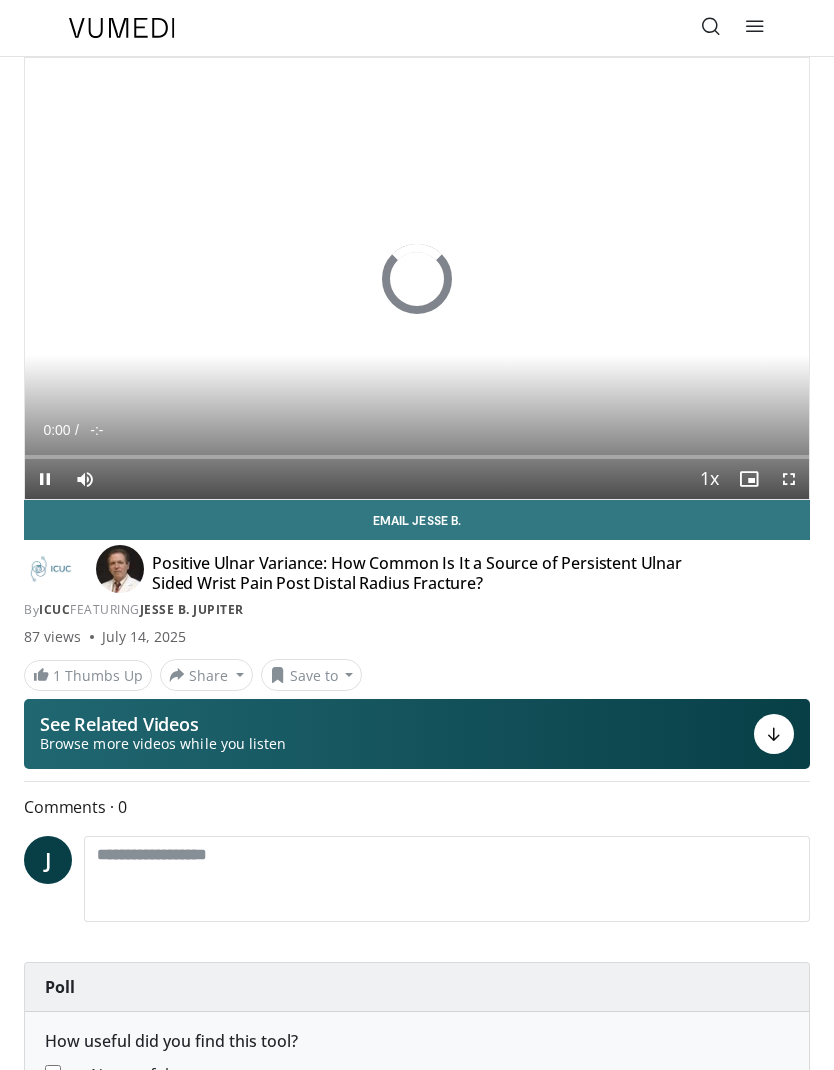 scroll, scrollTop: 0, scrollLeft: 0, axis: both 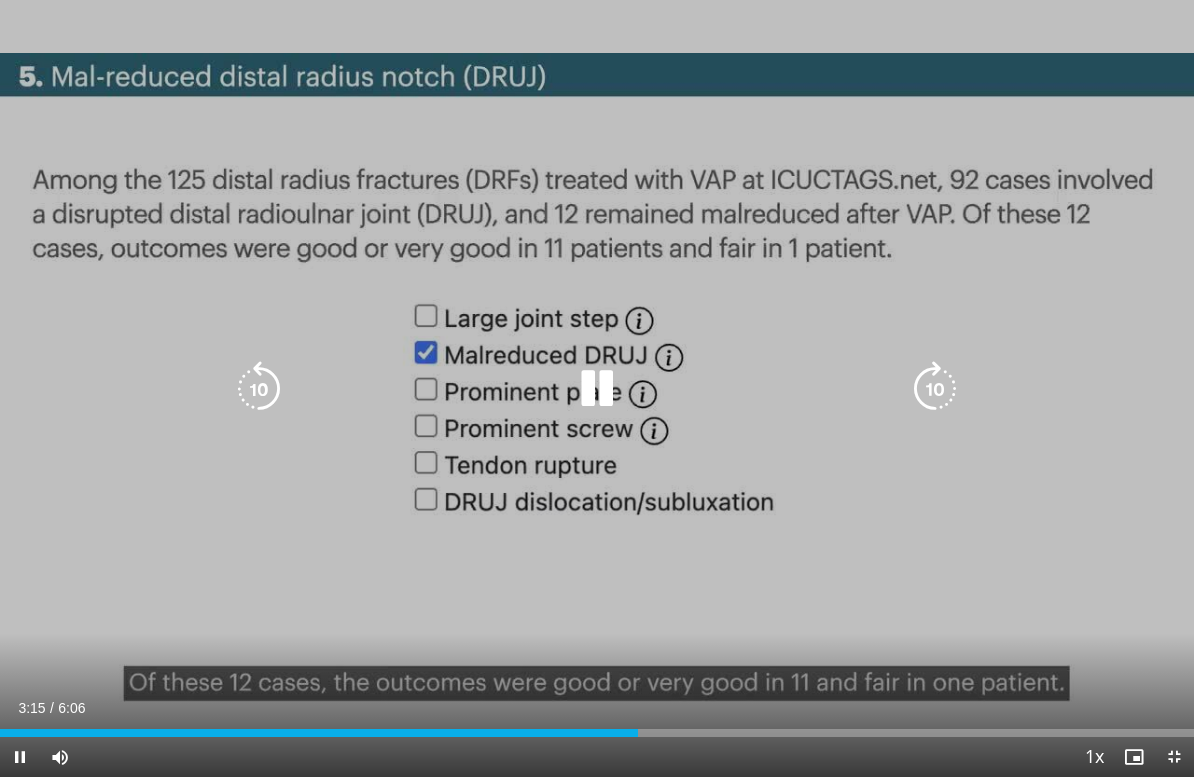click at bounding box center [597, 389] 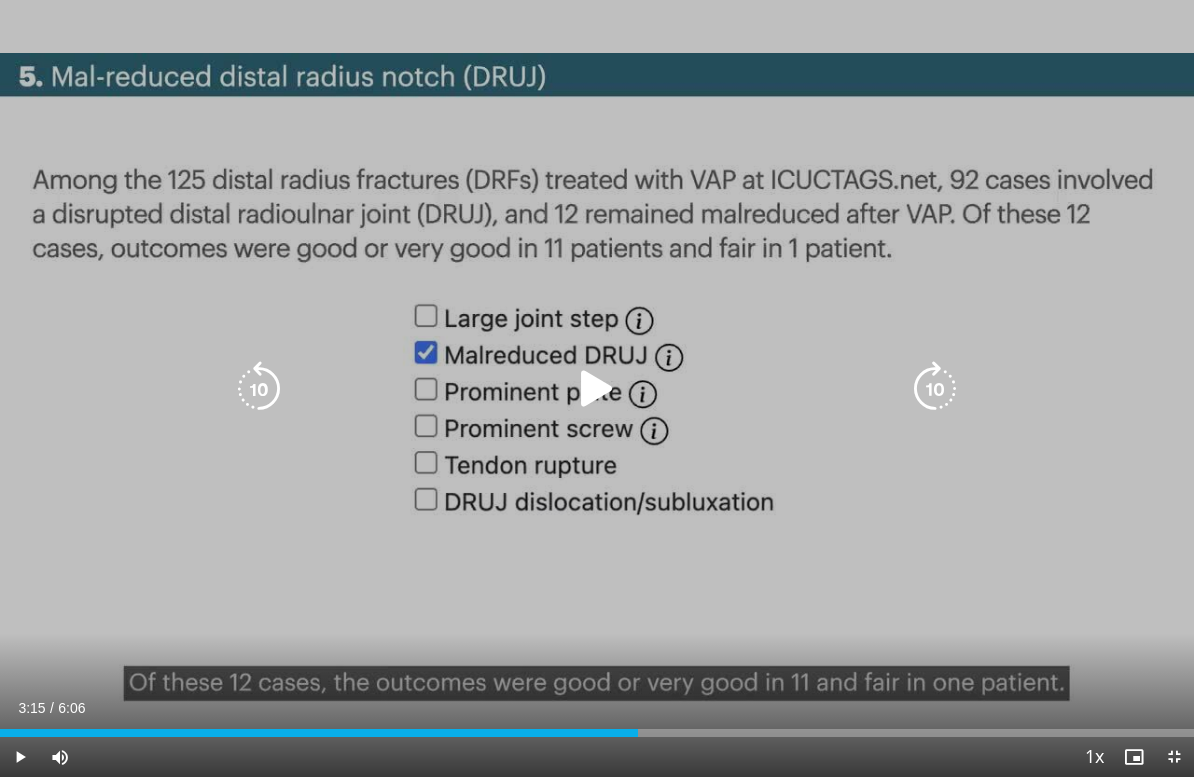 click on "10 seconds
Tap to unmute" at bounding box center [597, 388] 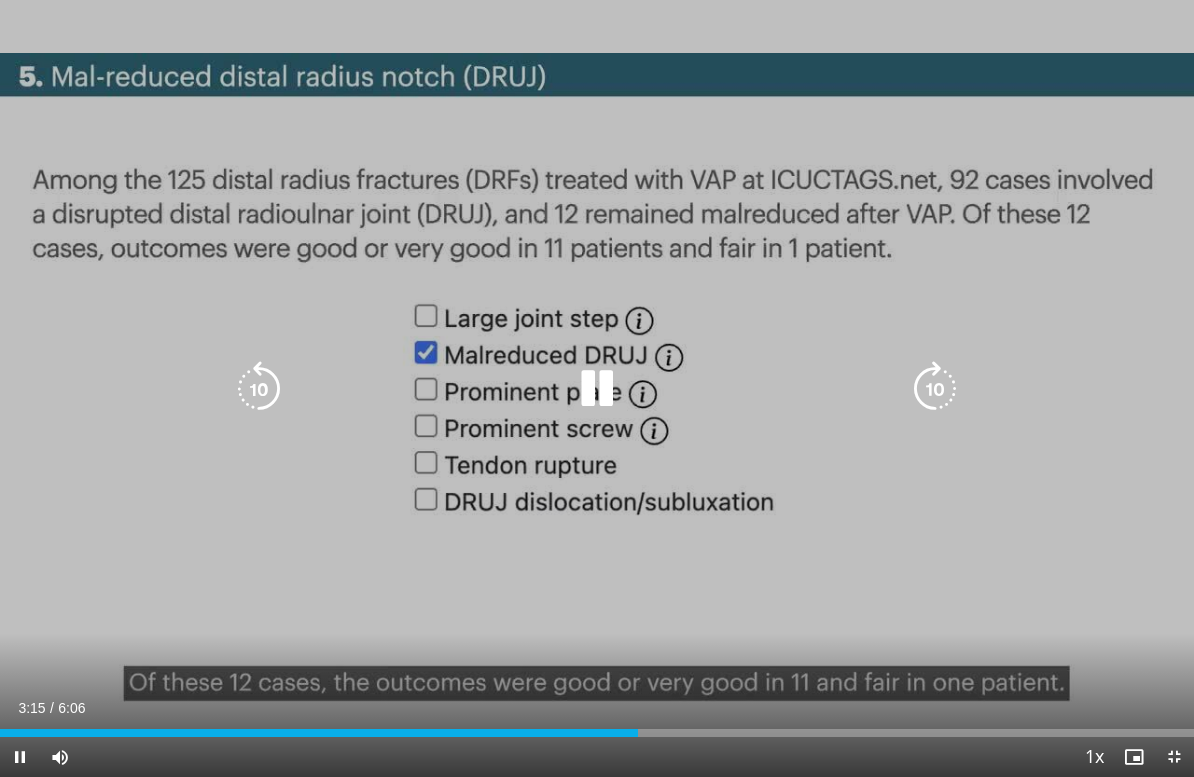 scroll, scrollTop: 0, scrollLeft: 0, axis: both 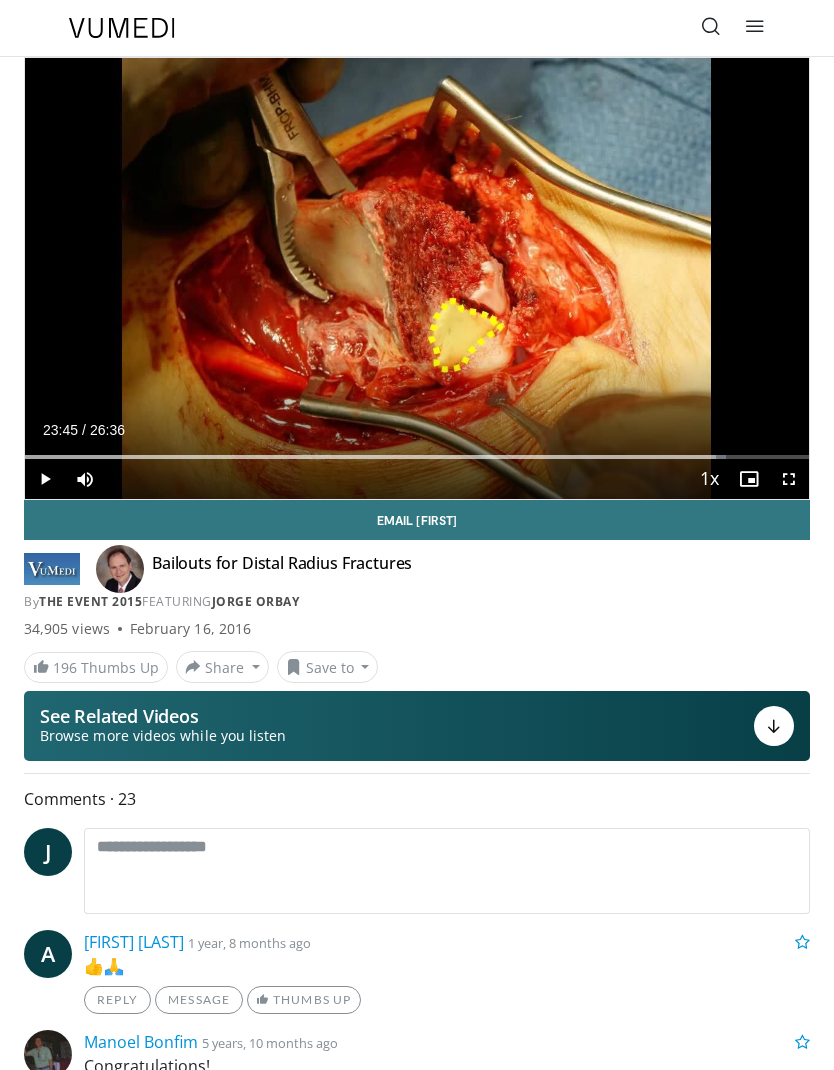 click on "Loaded :  89.41%" at bounding box center [417, 449] 